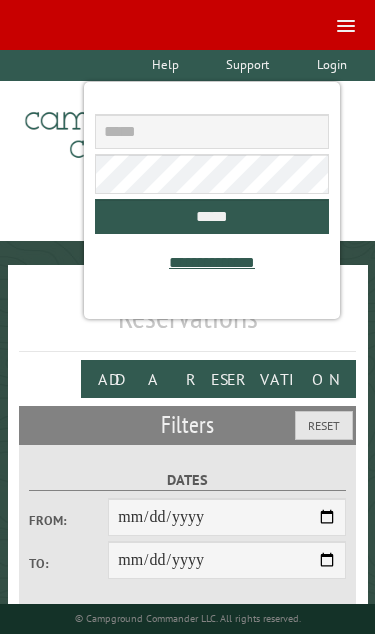 scroll, scrollTop: 0, scrollLeft: 0, axis: both 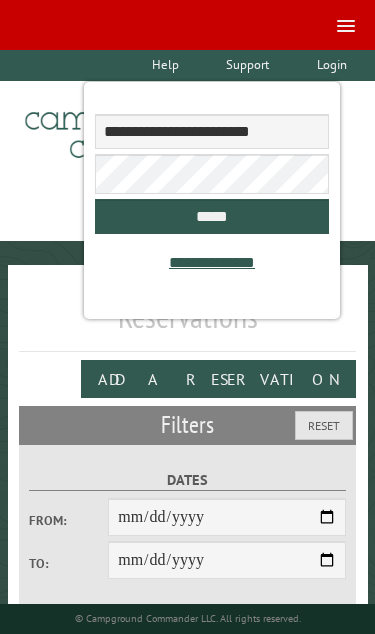type on "**********" 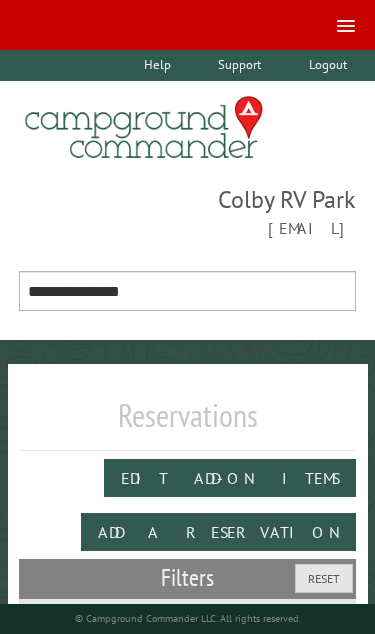 click on "**********" at bounding box center (188, 291) 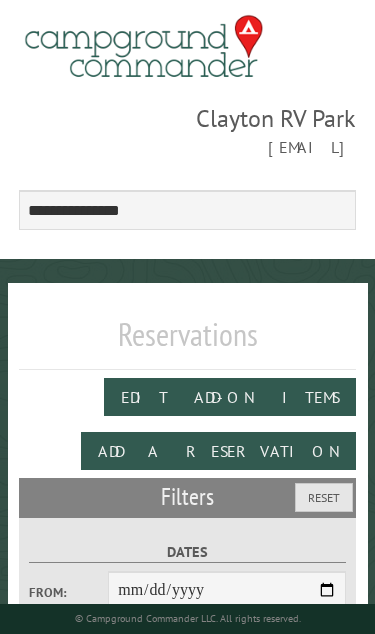 scroll, scrollTop: 96, scrollLeft: 0, axis: vertical 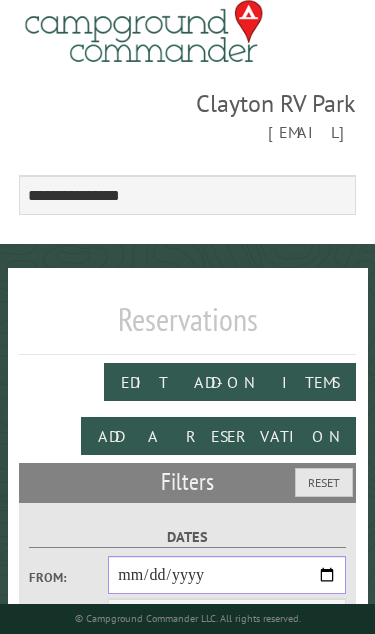 click on "From:" at bounding box center [227, 575] 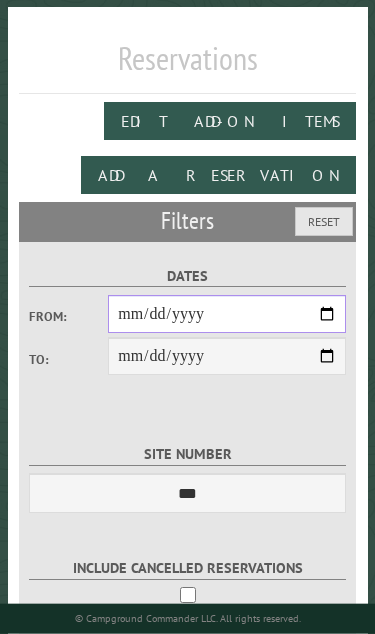 click on "**********" at bounding box center [227, 314] 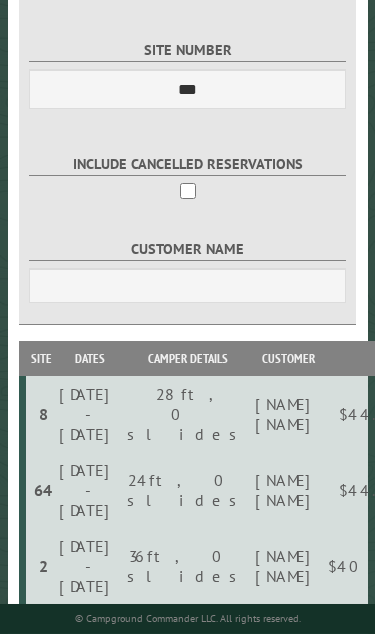 scroll, scrollTop: 761, scrollLeft: 0, axis: vertical 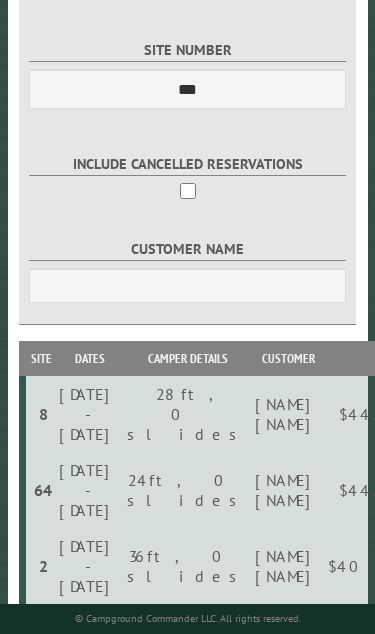 click at bounding box center (623, 414) 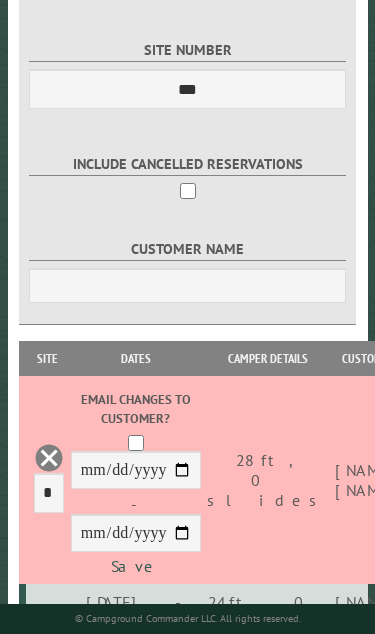 click at bounding box center [49, 458] 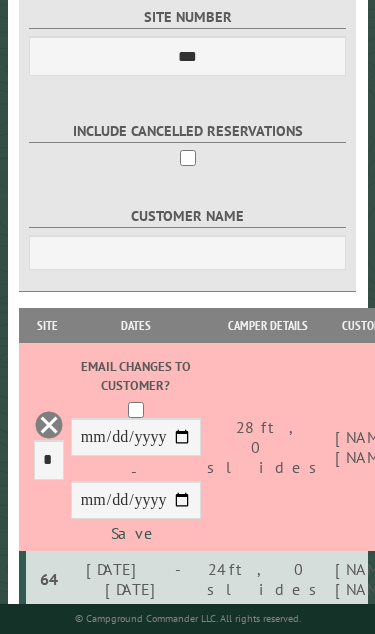 scroll, scrollTop: 0, scrollLeft: 0, axis: both 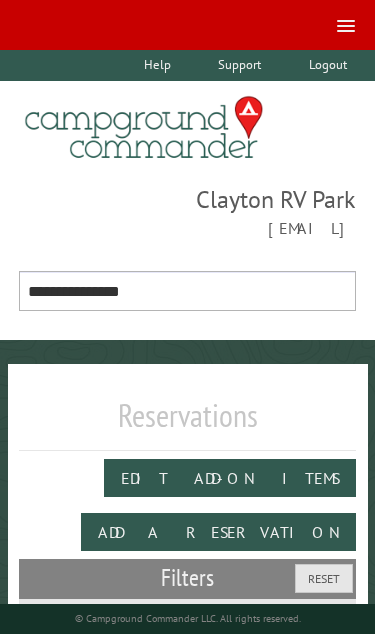 click on "**********" at bounding box center [188, 291] 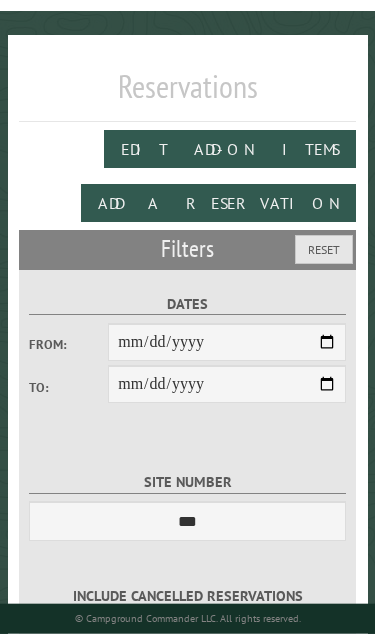 scroll, scrollTop: 328, scrollLeft: 0, axis: vertical 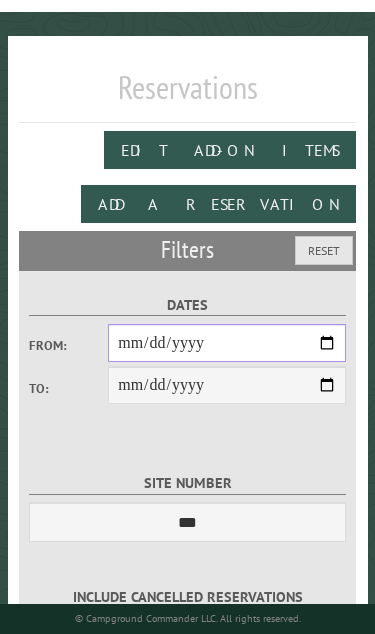 click on "**********" at bounding box center (227, 343) 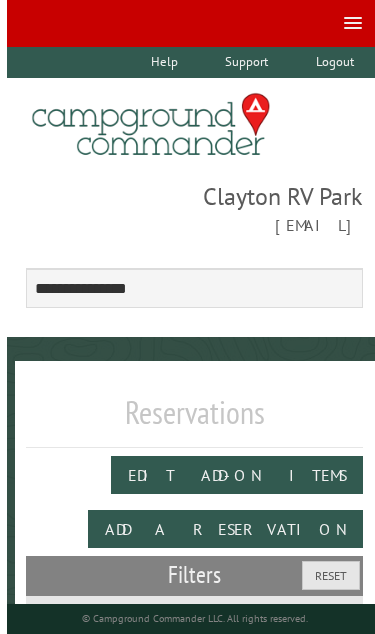scroll, scrollTop: 0, scrollLeft: 0, axis: both 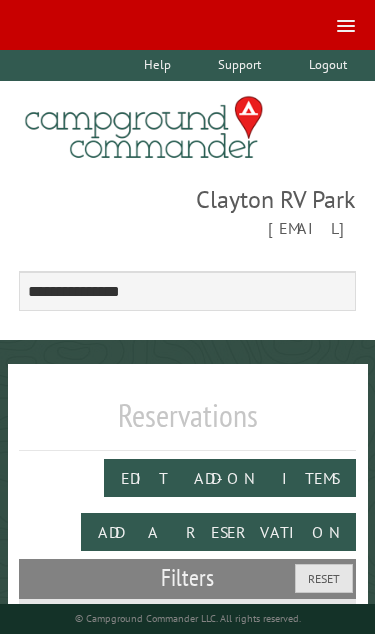 click at bounding box center (342, 24) 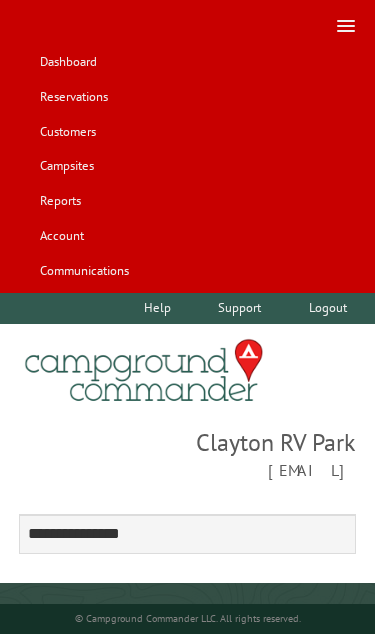 click on "Reservations" at bounding box center [73, 97] 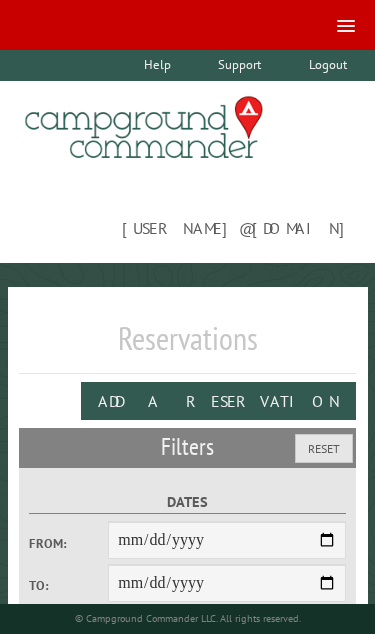 scroll, scrollTop: 0, scrollLeft: 0, axis: both 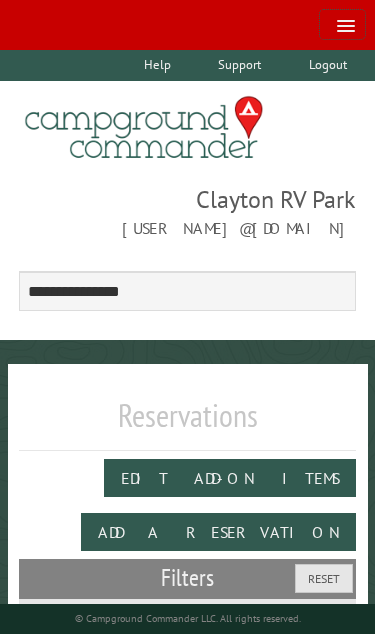 click at bounding box center (346, 26) 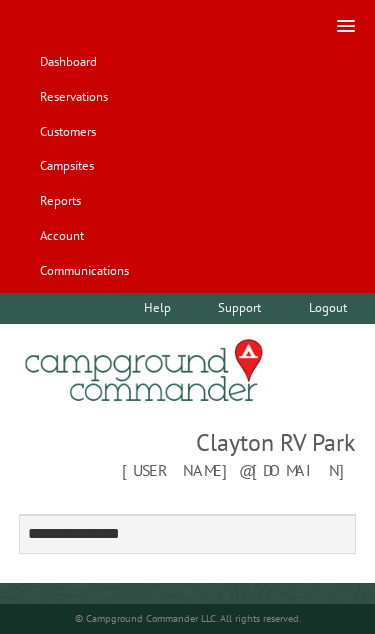 click on "Customers" at bounding box center (67, 131) 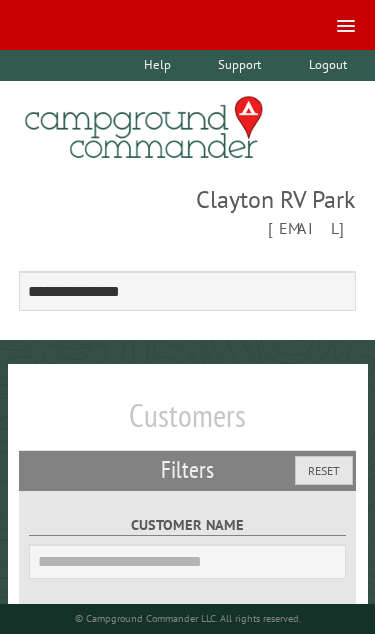 scroll, scrollTop: 0, scrollLeft: 0, axis: both 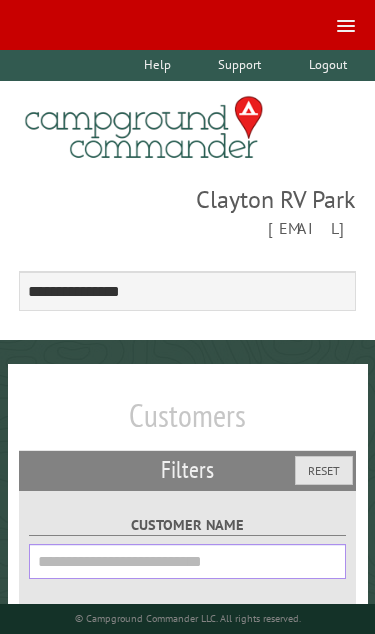 click on "Customer Name" at bounding box center (187, 561) 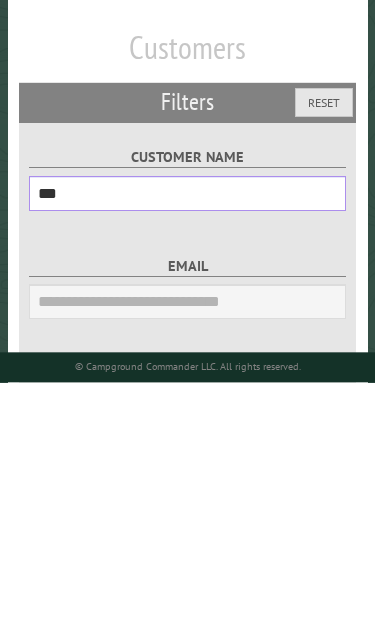 type on "***" 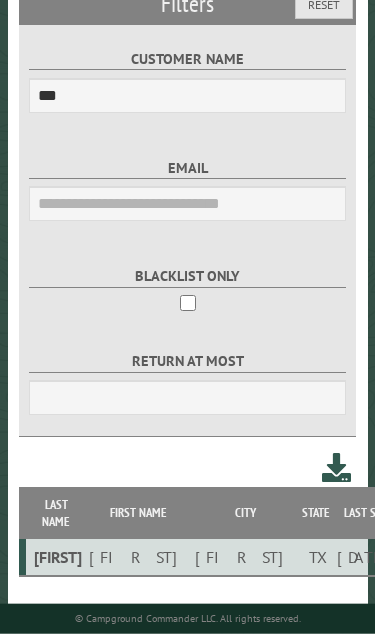 scroll, scrollTop: 501, scrollLeft: 0, axis: vertical 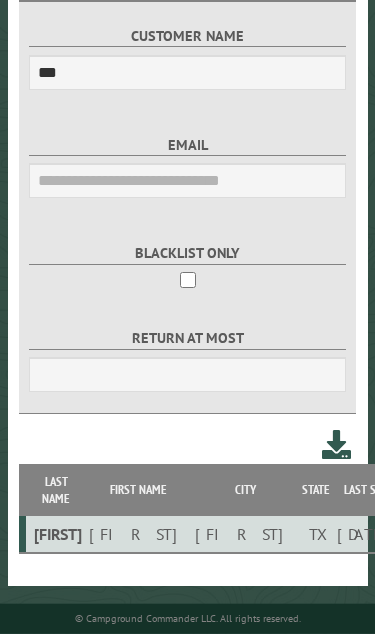 click on "[FIRST]" at bounding box center (139, 534) 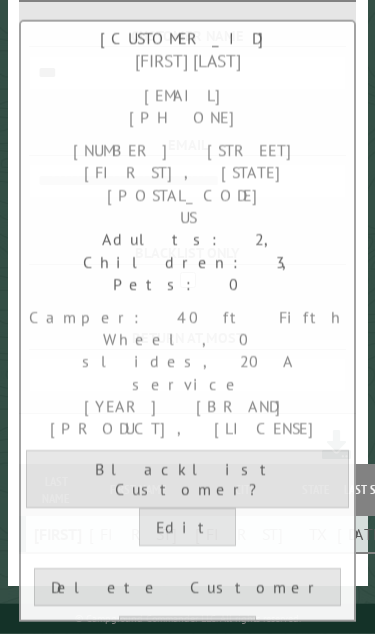 click on "Close" at bounding box center [187, 635] 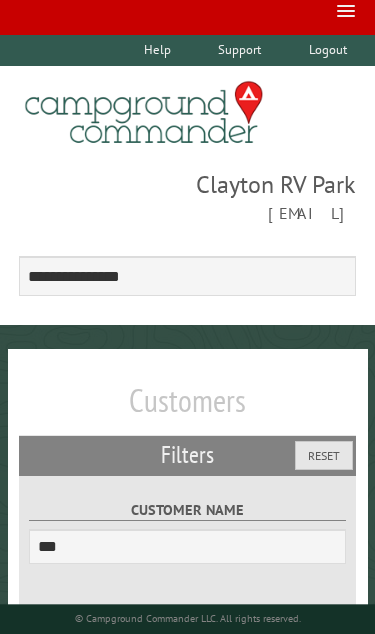 scroll, scrollTop: 0, scrollLeft: 0, axis: both 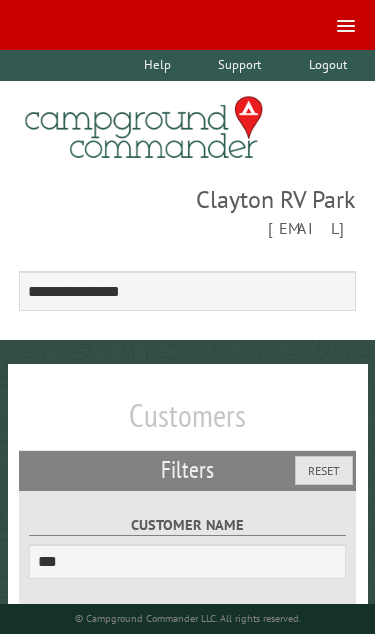 click at bounding box center [342, 24] 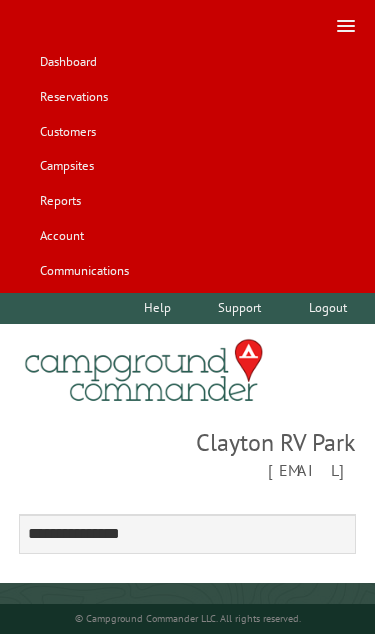 click on "Reservations" at bounding box center [73, 97] 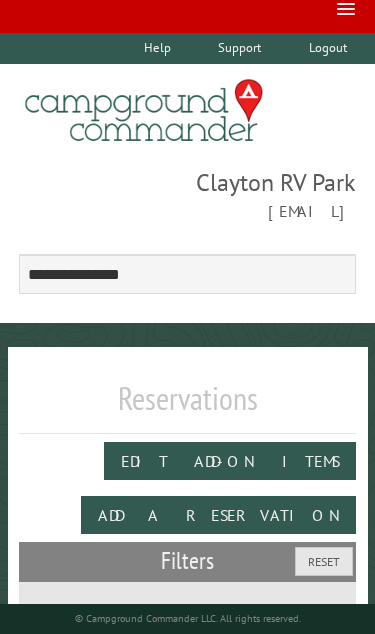 scroll, scrollTop: 133, scrollLeft: 0, axis: vertical 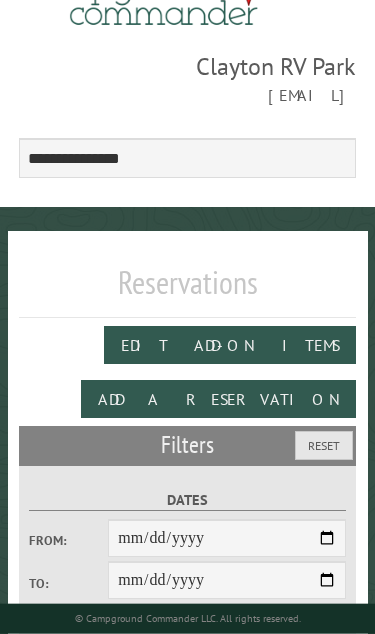 click on "From:" at bounding box center (187, 540) 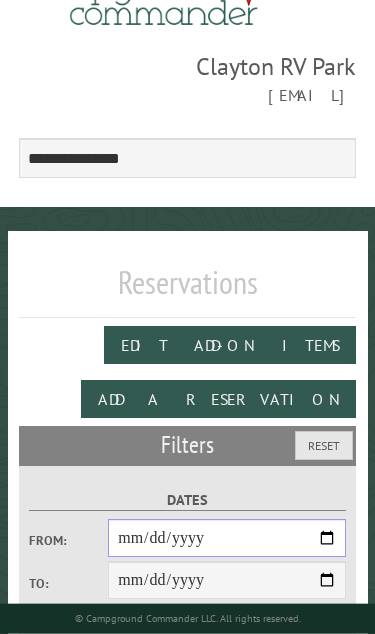 click on "From:" at bounding box center (227, 538) 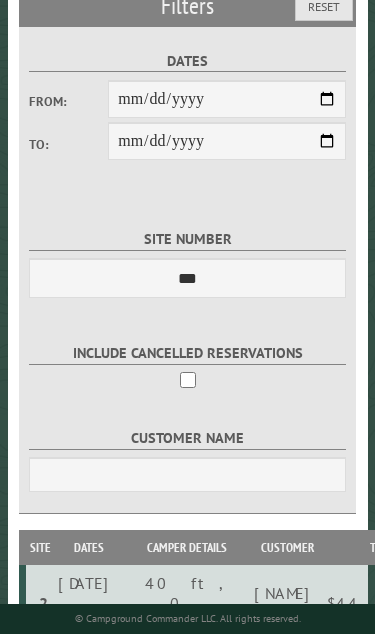 scroll, scrollTop: 572, scrollLeft: 34, axis: both 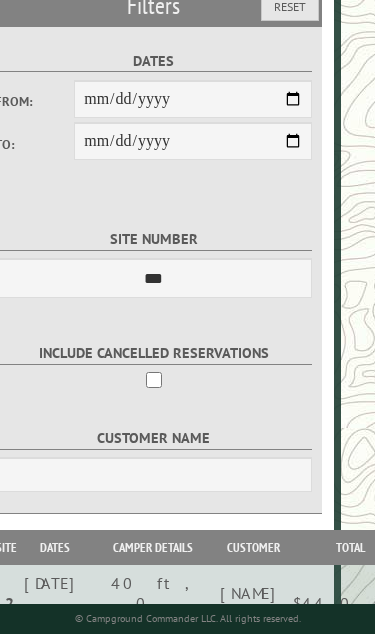click at bounding box center [566, 603] 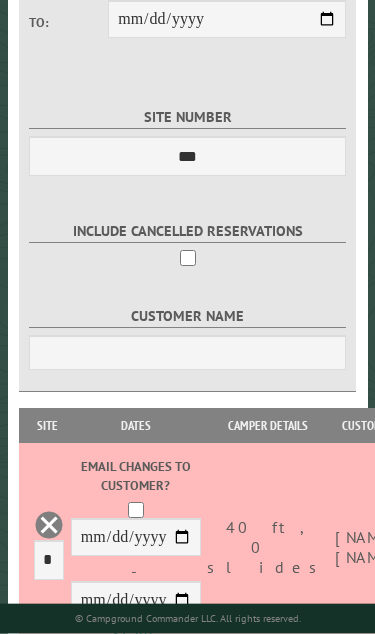 scroll, scrollTop: 695, scrollLeft: 0, axis: vertical 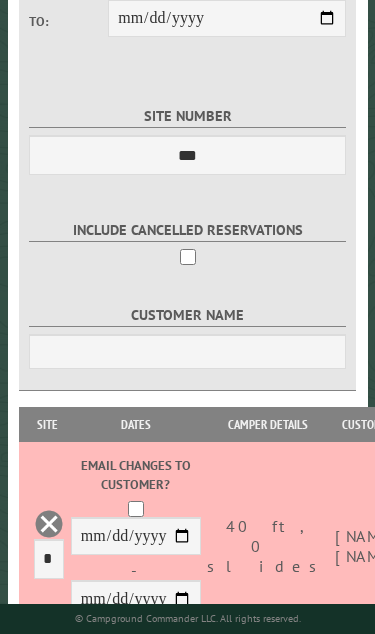 click at bounding box center (49, 524) 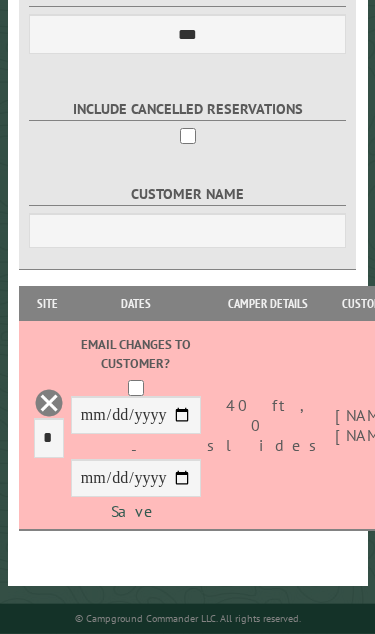 scroll, scrollTop: 847, scrollLeft: 0, axis: vertical 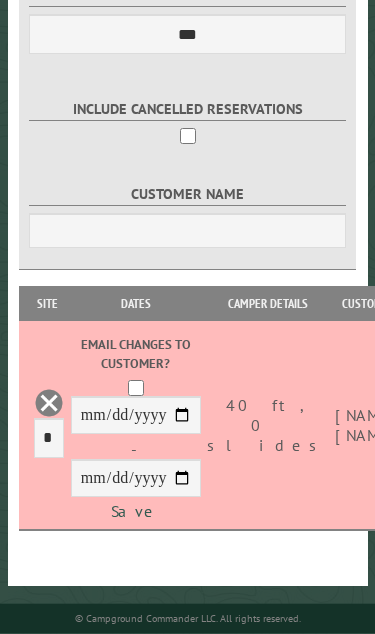 click at bounding box center (49, 403) 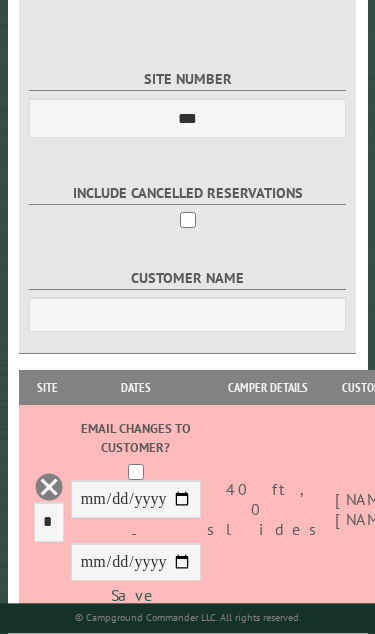 scroll, scrollTop: 731, scrollLeft: 0, axis: vertical 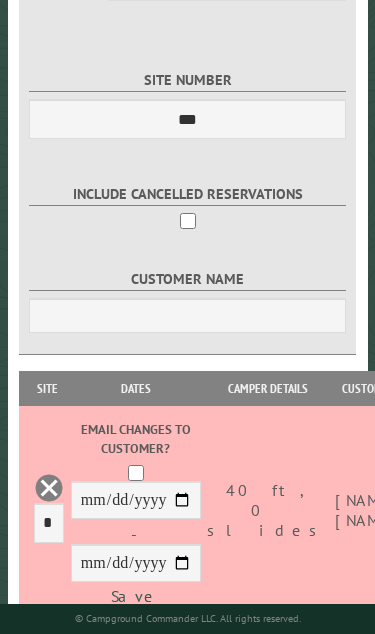 click on "Save" at bounding box center [136, 596] 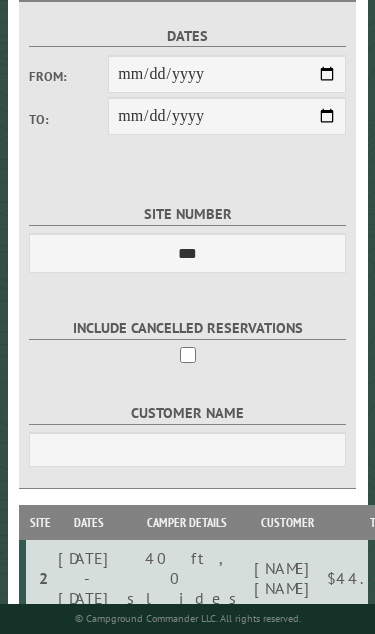 scroll, scrollTop: 597, scrollLeft: 34, axis: both 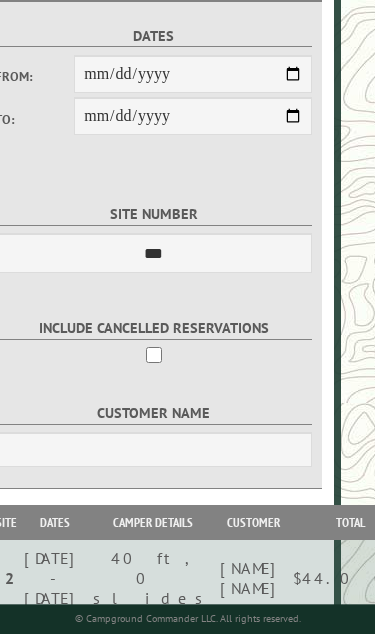 click at bounding box center [566, 578] 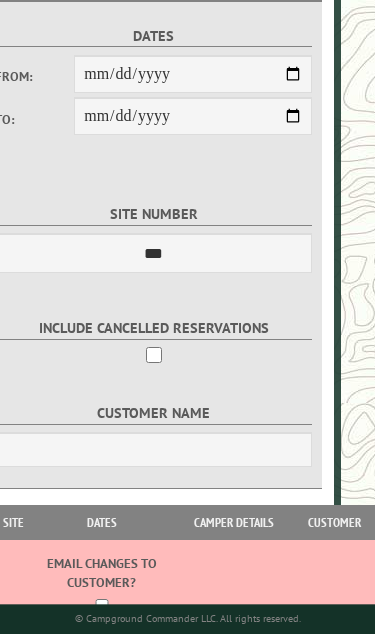 scroll, scrollTop: 597, scrollLeft: 34, axis: both 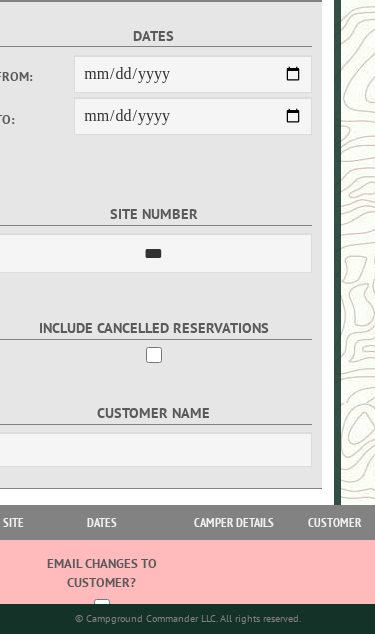 click on "**********" at bounding box center (102, 634) 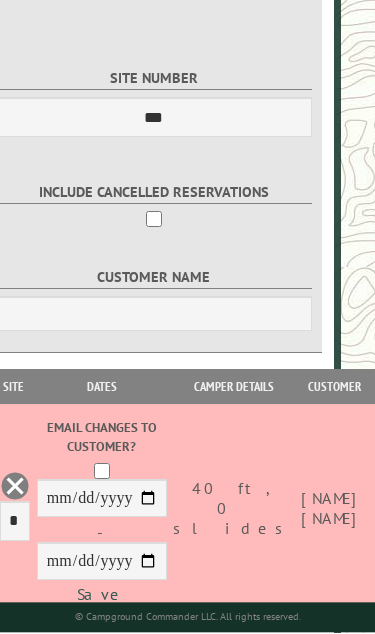 scroll, scrollTop: 731, scrollLeft: 34, axis: both 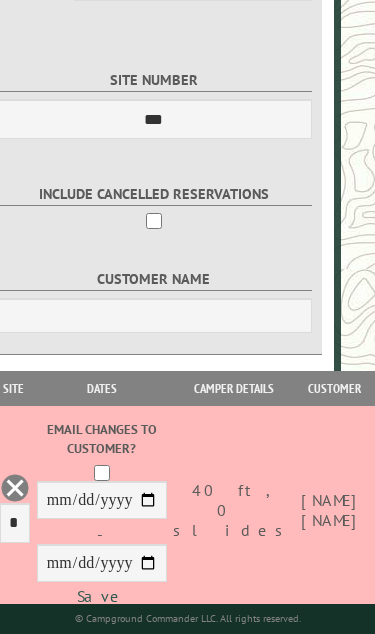 click at bounding box center (15, 488) 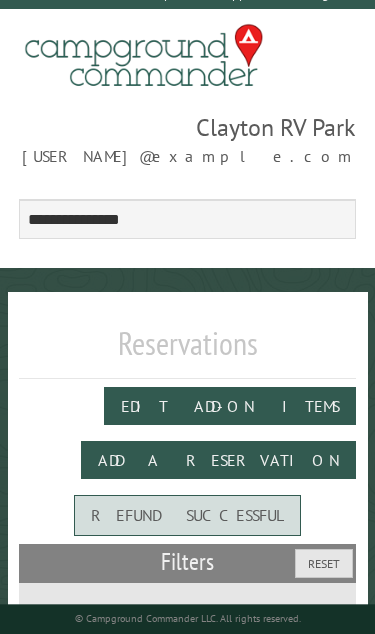 scroll, scrollTop: 0, scrollLeft: 0, axis: both 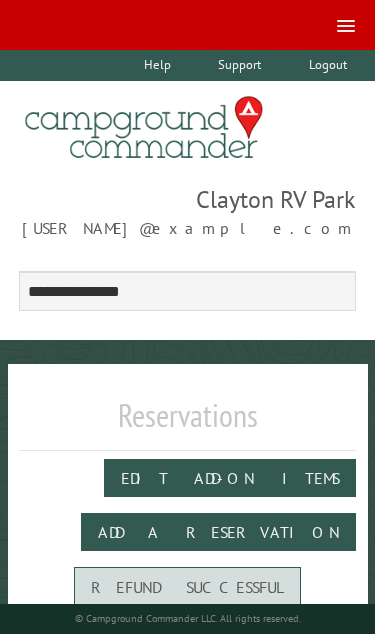 click at bounding box center [346, 26] 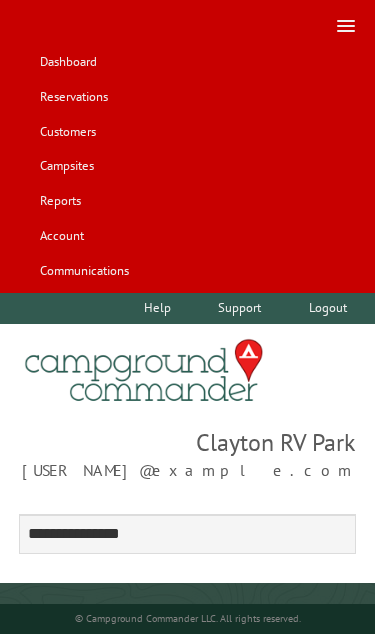 click on "Dashboard" at bounding box center (68, 62) 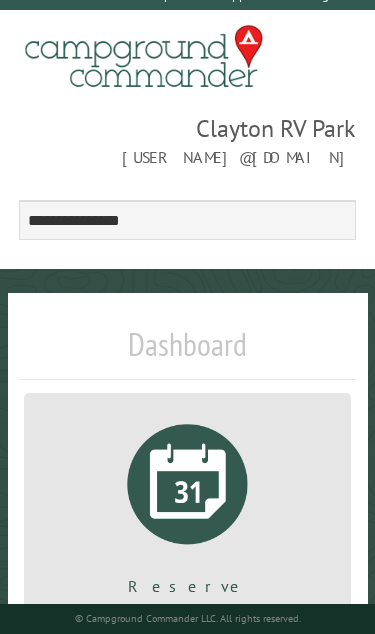 scroll, scrollTop: 0, scrollLeft: 0, axis: both 